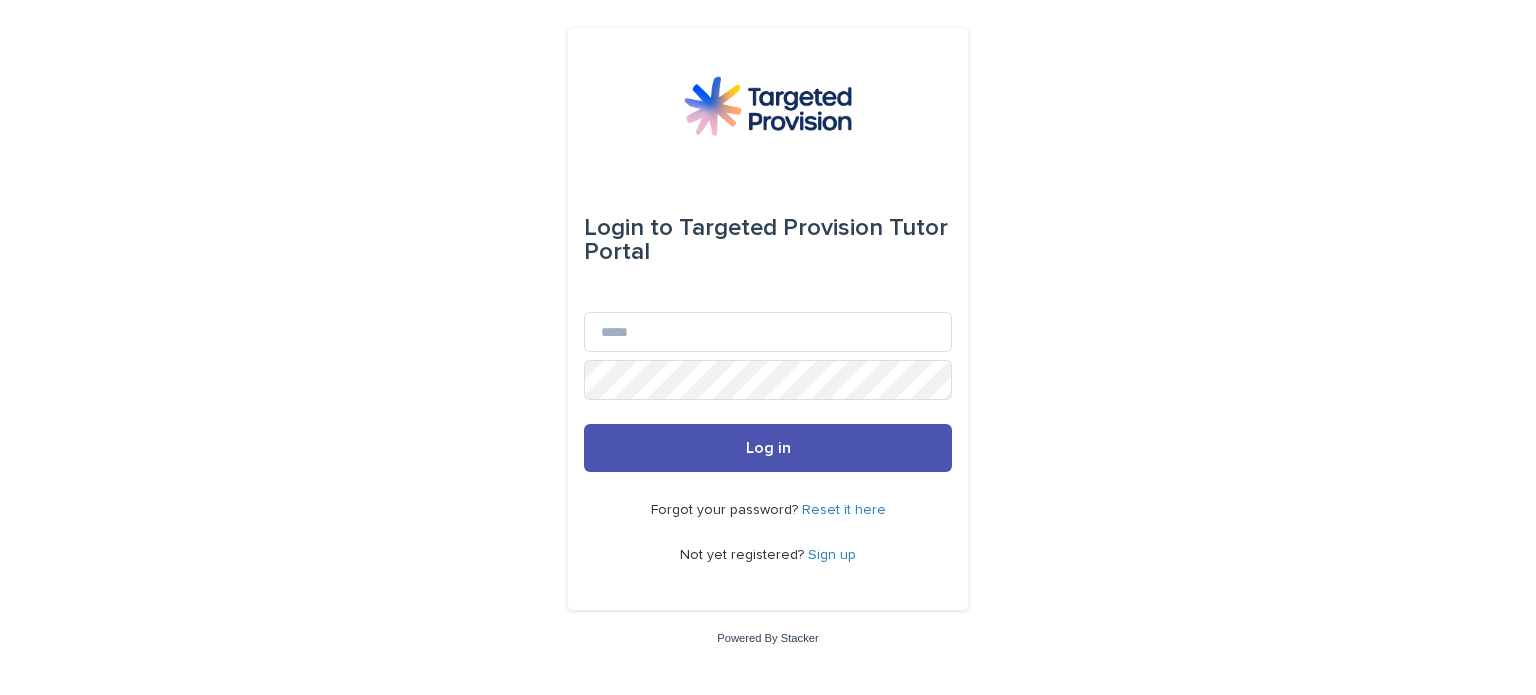 scroll, scrollTop: 0, scrollLeft: 0, axis: both 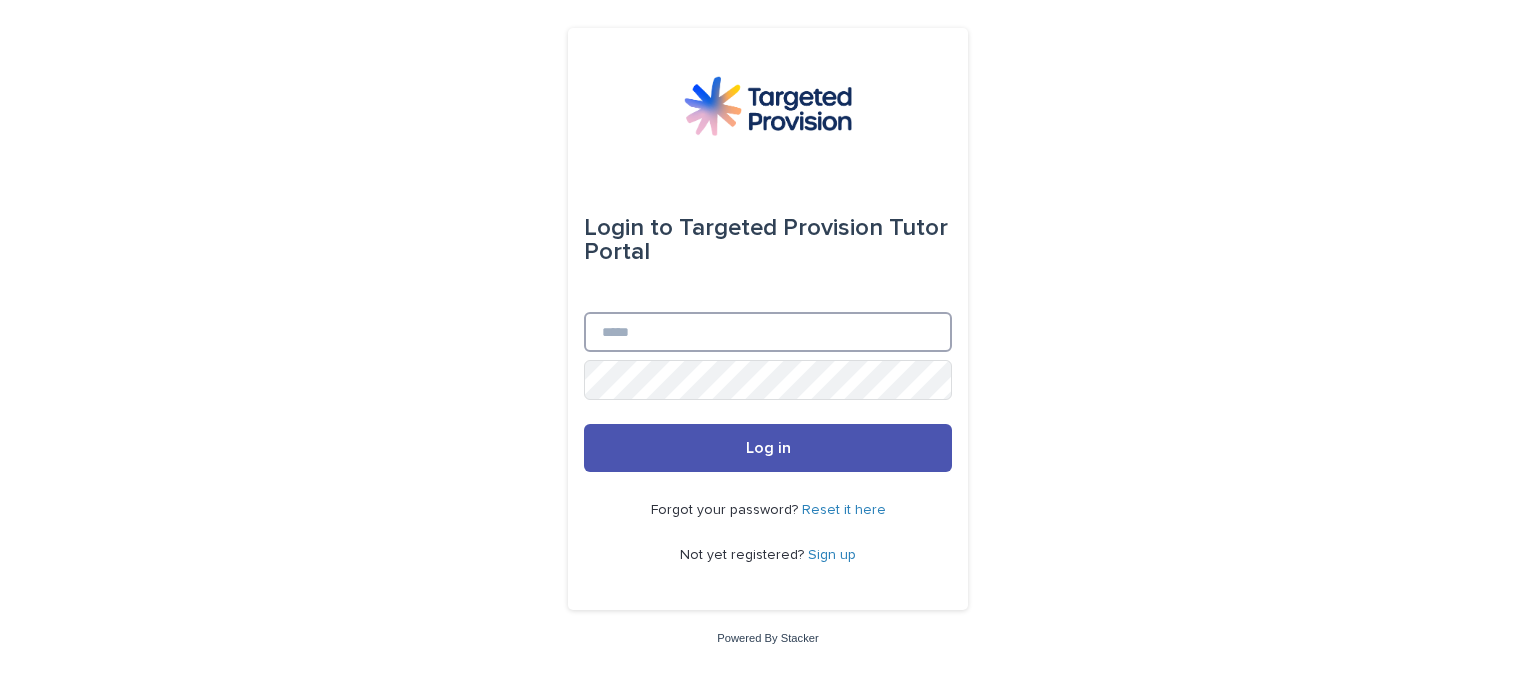 click on "Email" at bounding box center (768, 332) 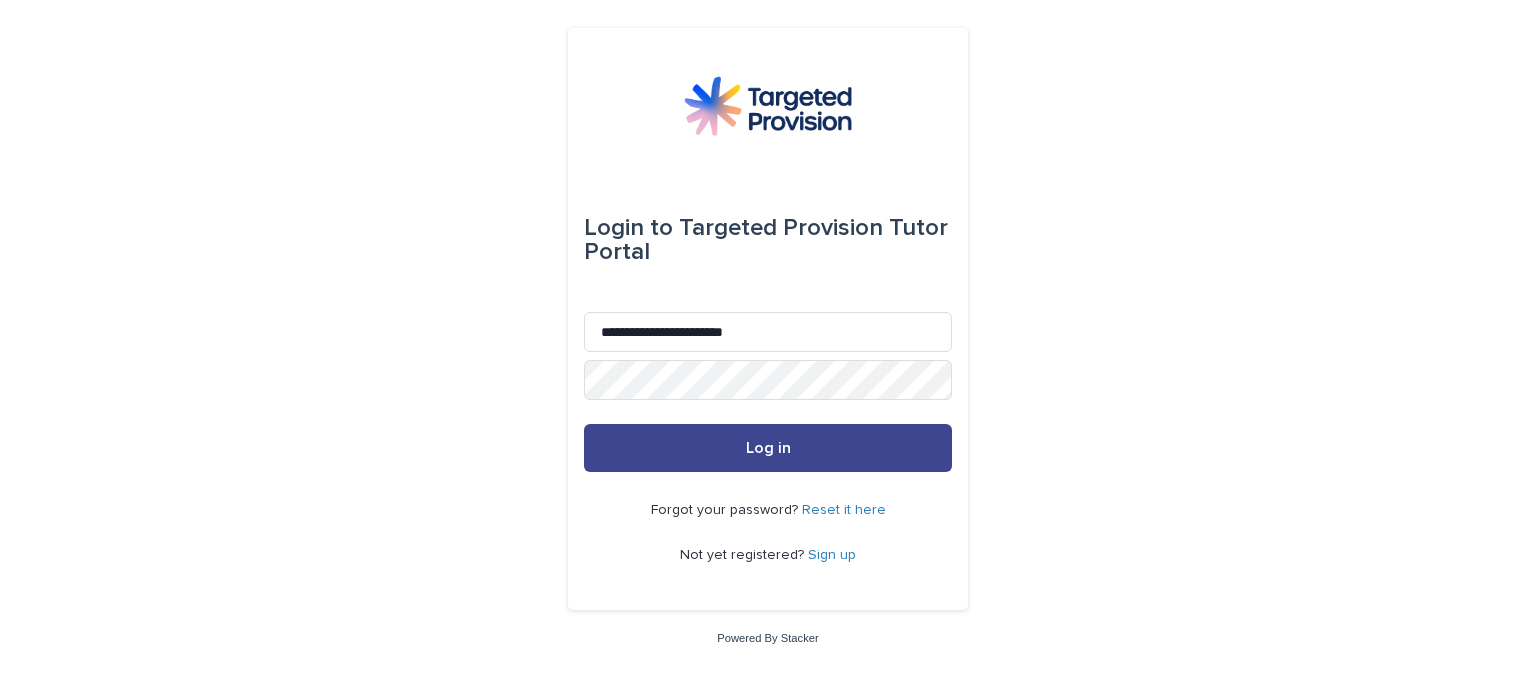 click on "Log in" at bounding box center (768, 448) 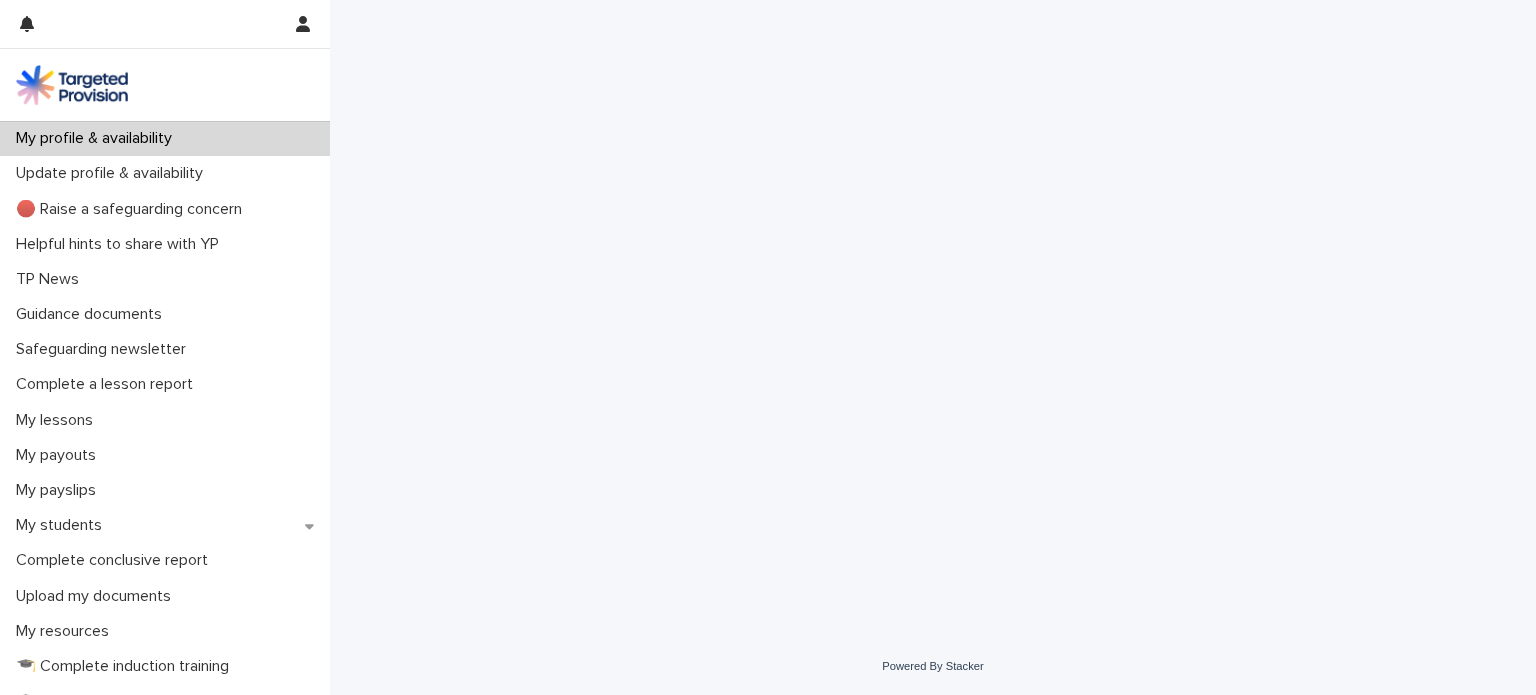 scroll, scrollTop: 0, scrollLeft: 0, axis: both 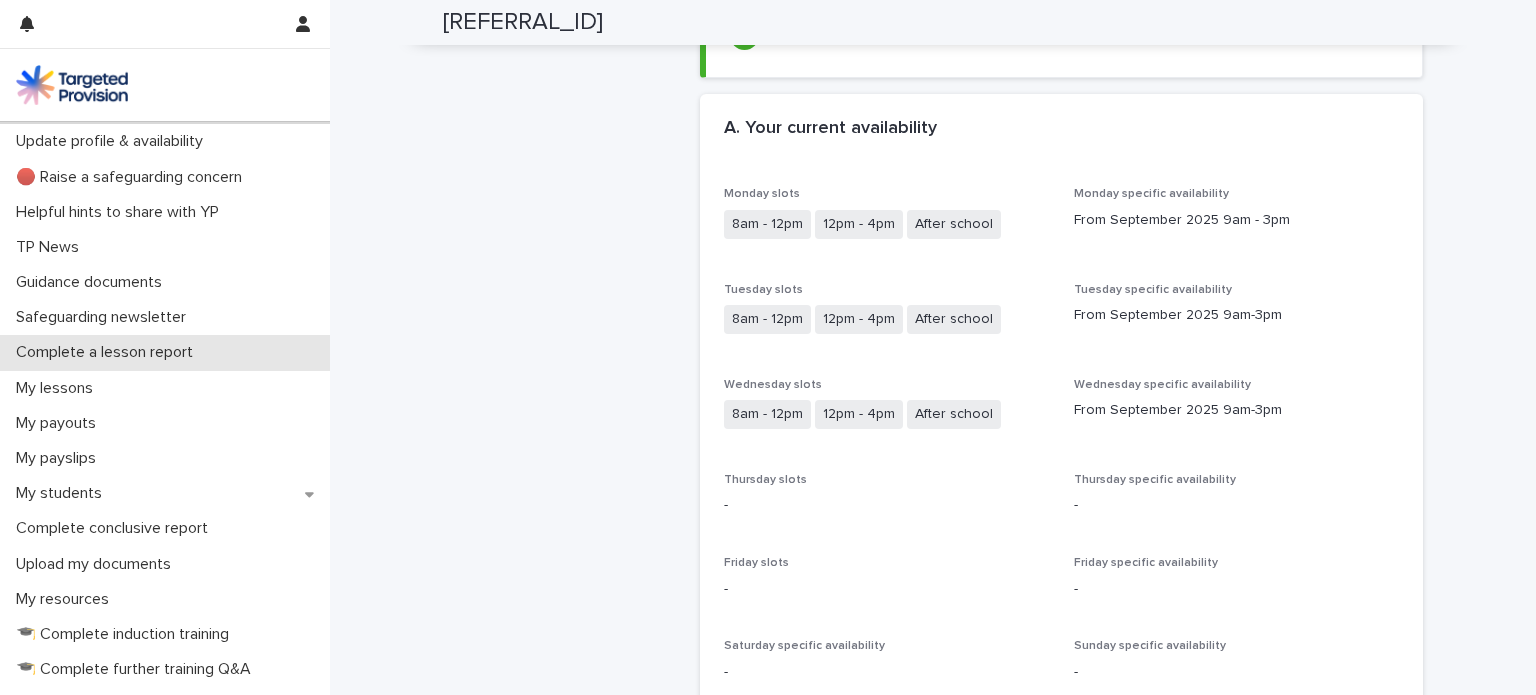 click on "Complete a lesson report" at bounding box center (108, 352) 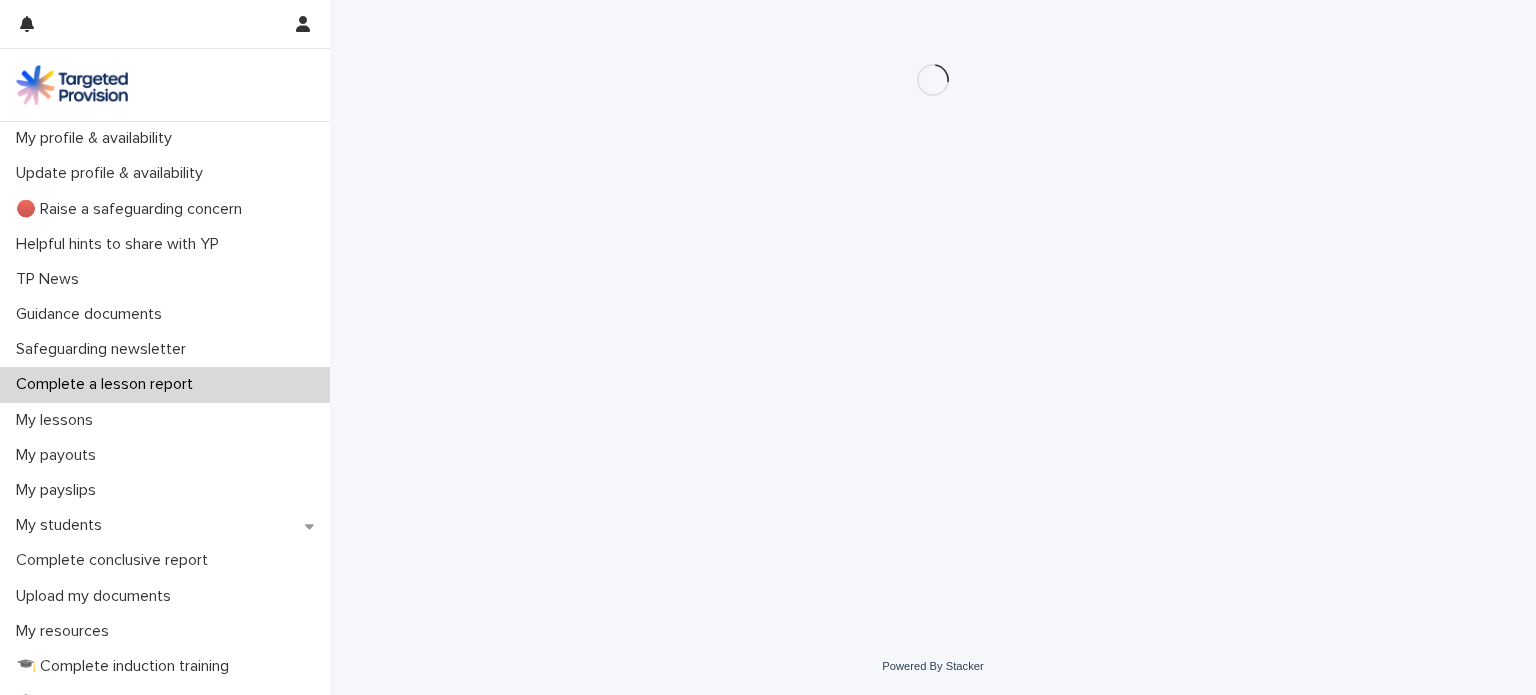 scroll, scrollTop: 0, scrollLeft: 0, axis: both 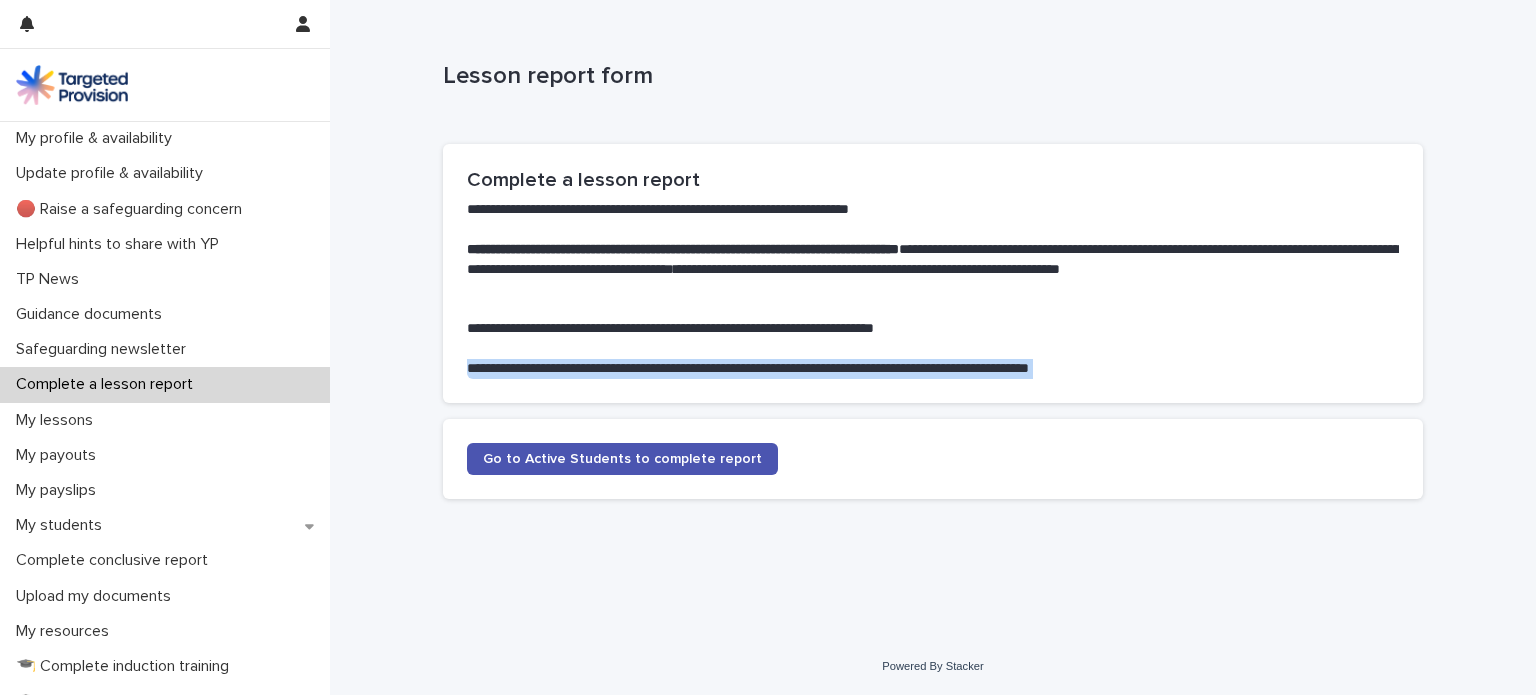 drag, startPoint x: 330, startPoint y: 391, endPoint x: 332, endPoint y: 455, distance: 64.03124 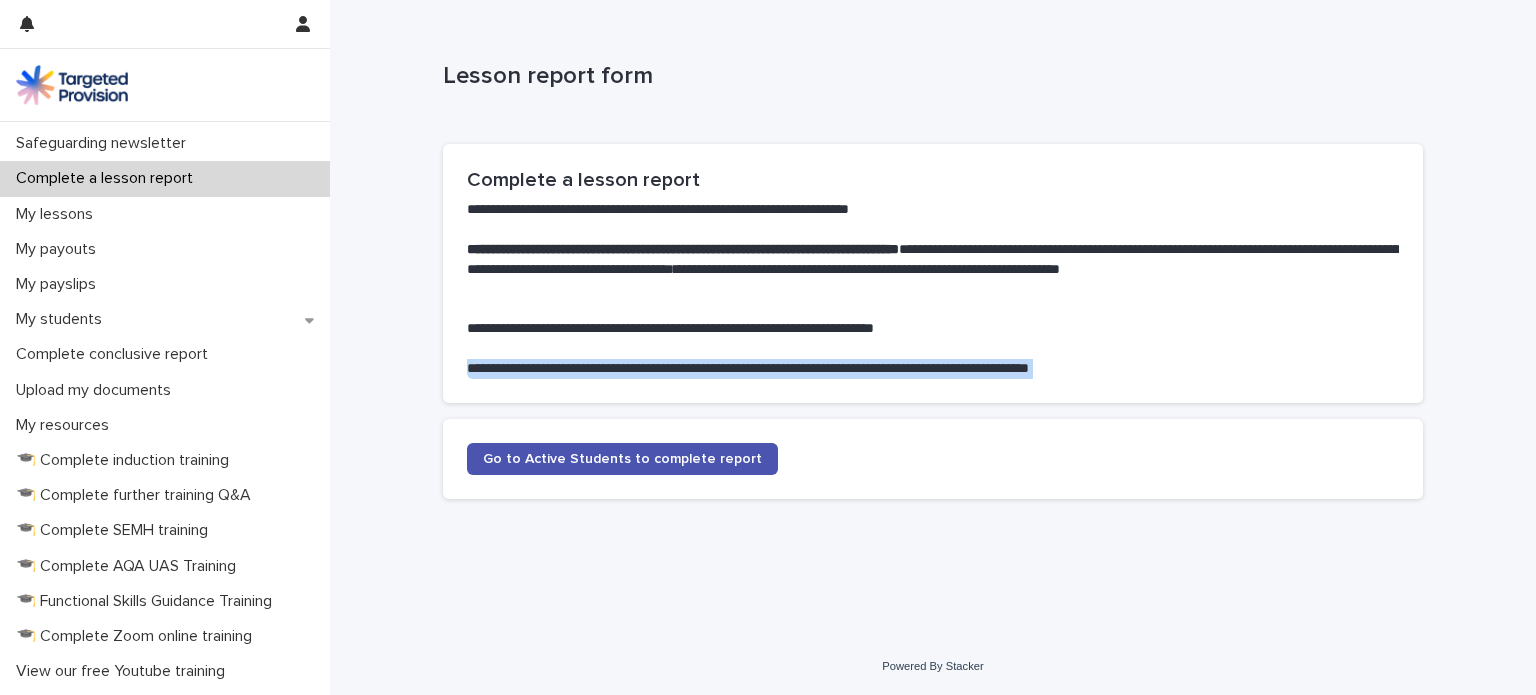scroll, scrollTop: 204, scrollLeft: 0, axis: vertical 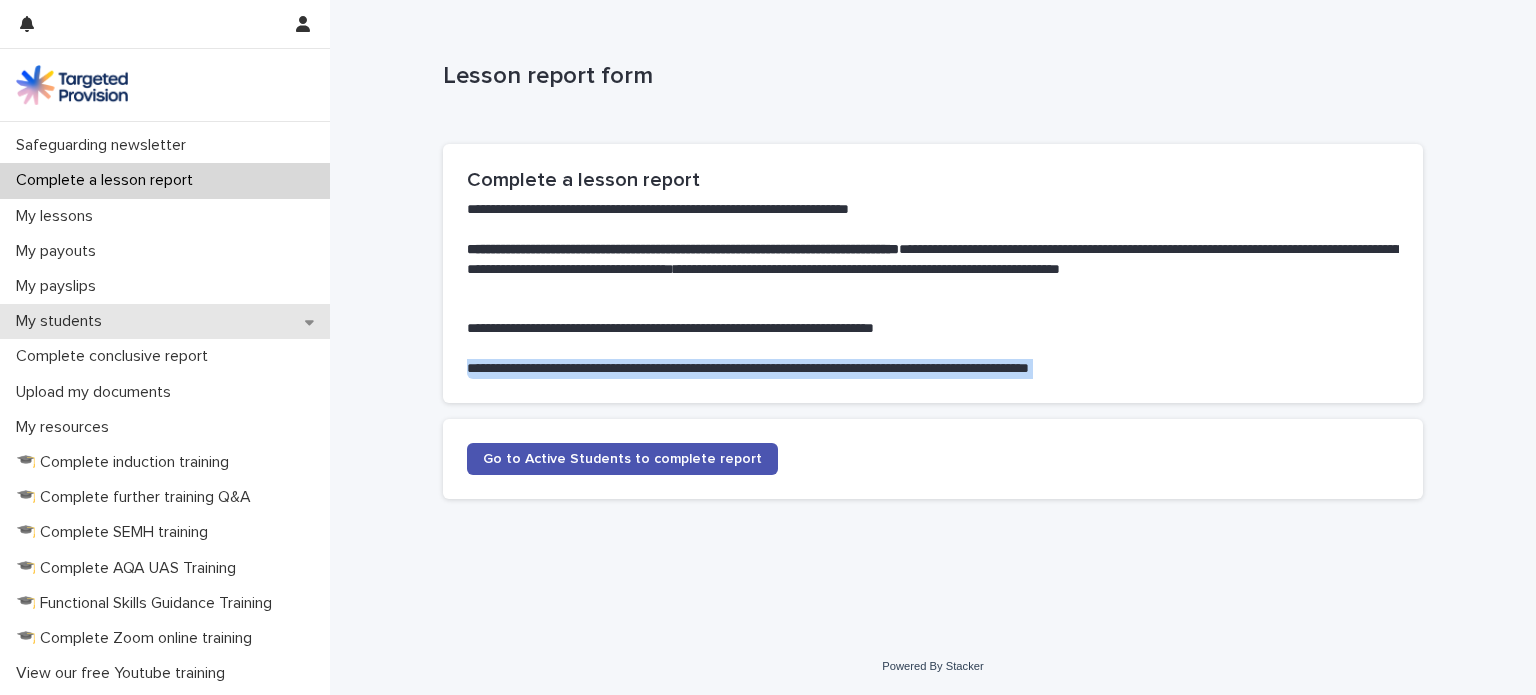 click on "My students" at bounding box center (63, 321) 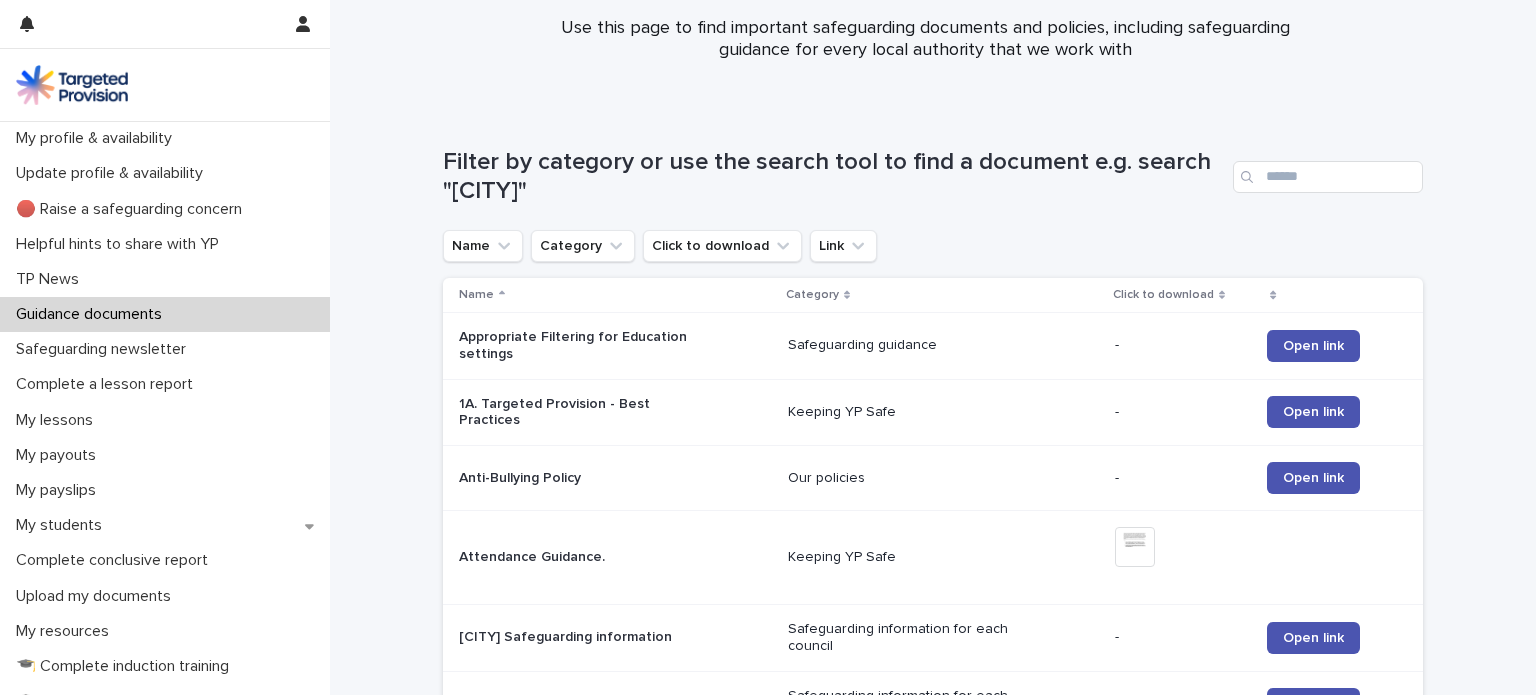 scroll, scrollTop: 99, scrollLeft: 0, axis: vertical 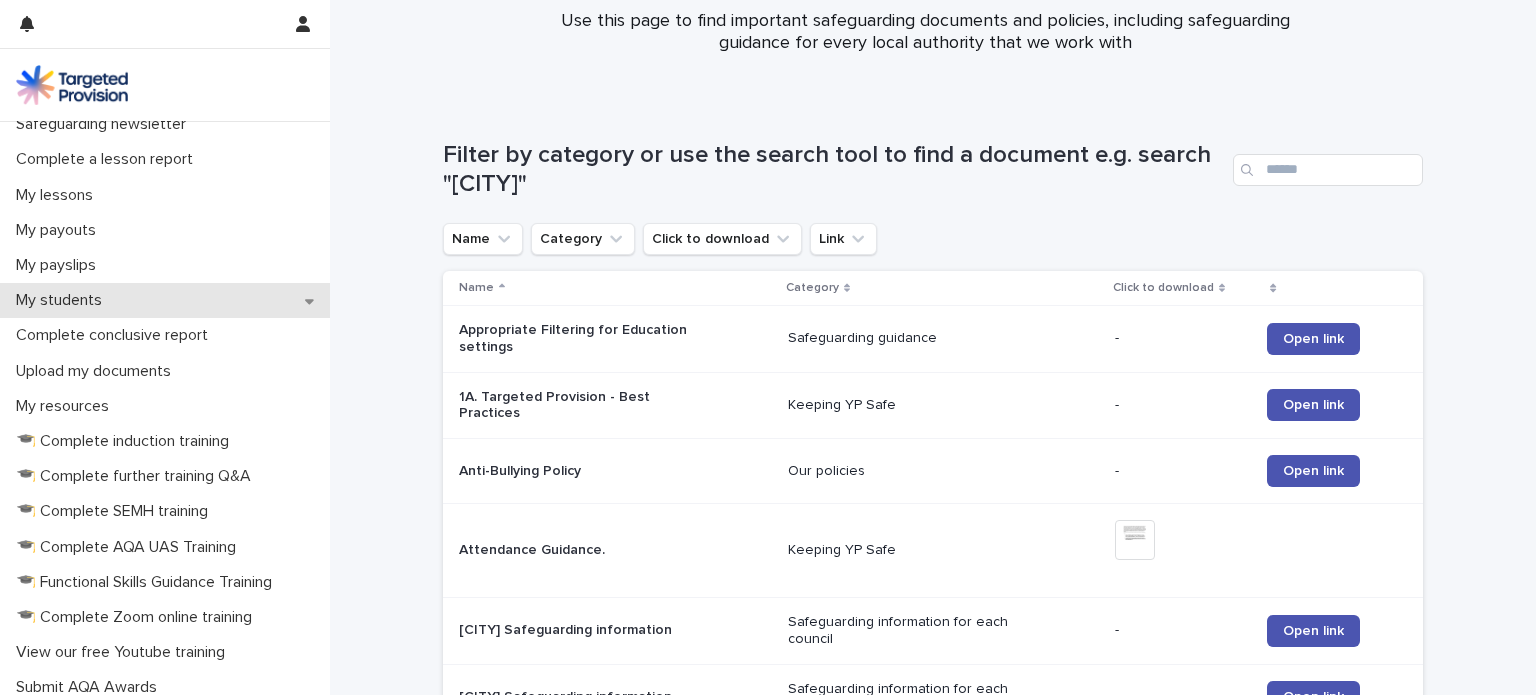 click on "My students" at bounding box center (63, 300) 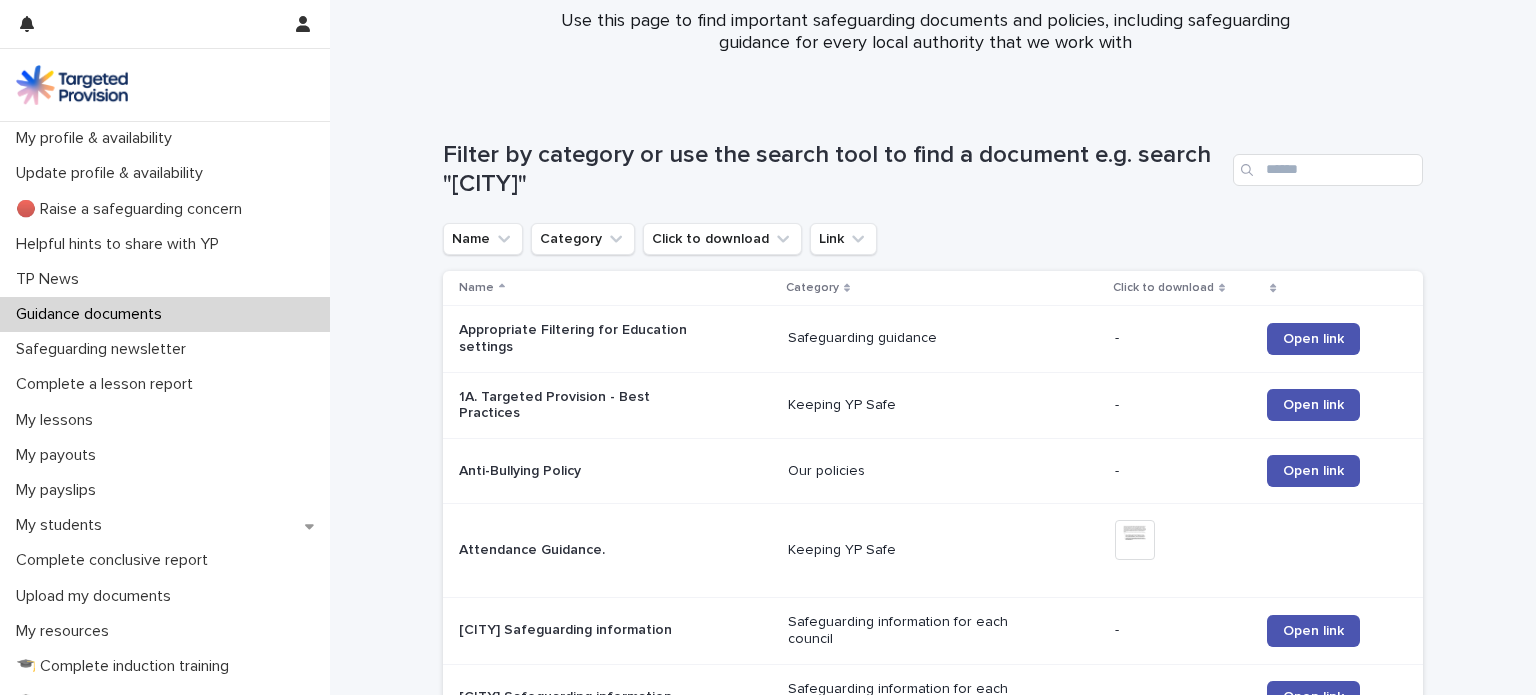 scroll, scrollTop: 0, scrollLeft: 0, axis: both 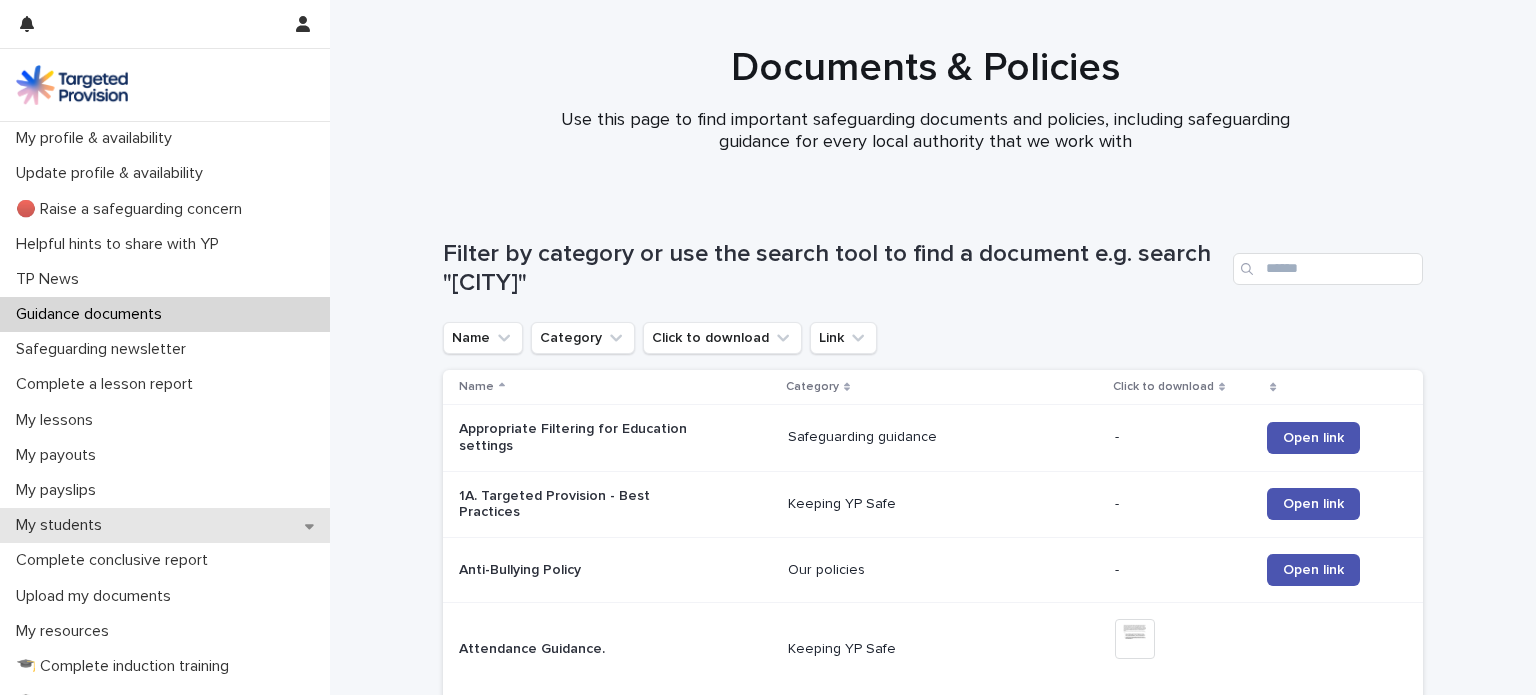 click on "My students" at bounding box center (63, 525) 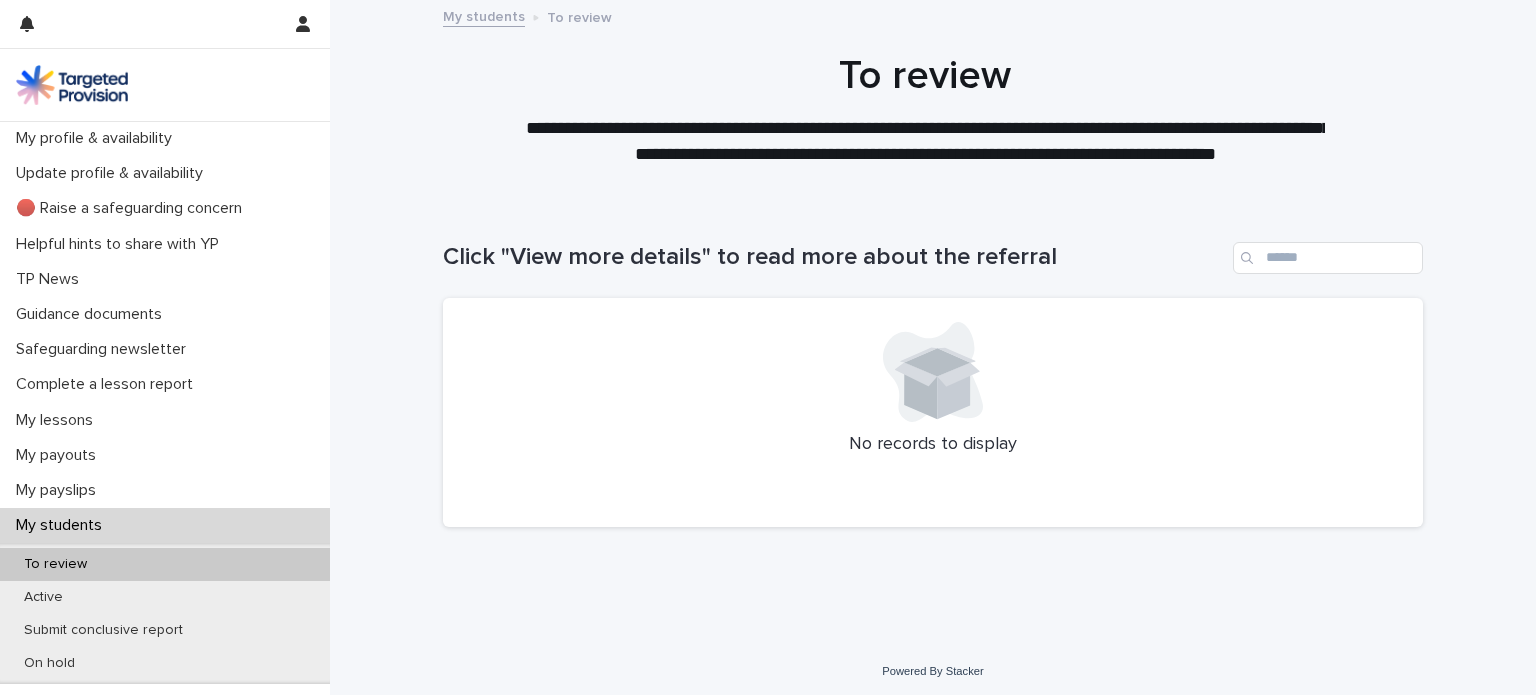 scroll, scrollTop: 4, scrollLeft: 0, axis: vertical 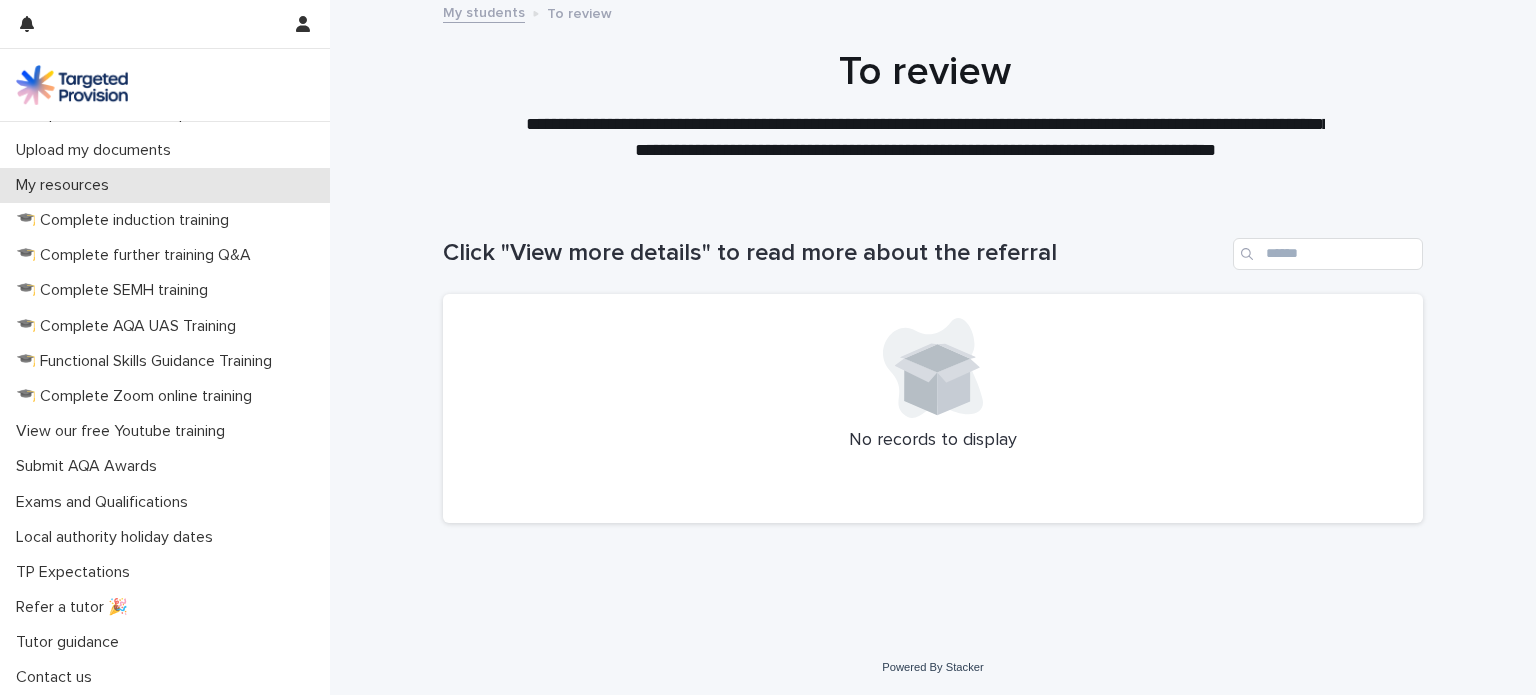 click on "My resources" at bounding box center (66, 185) 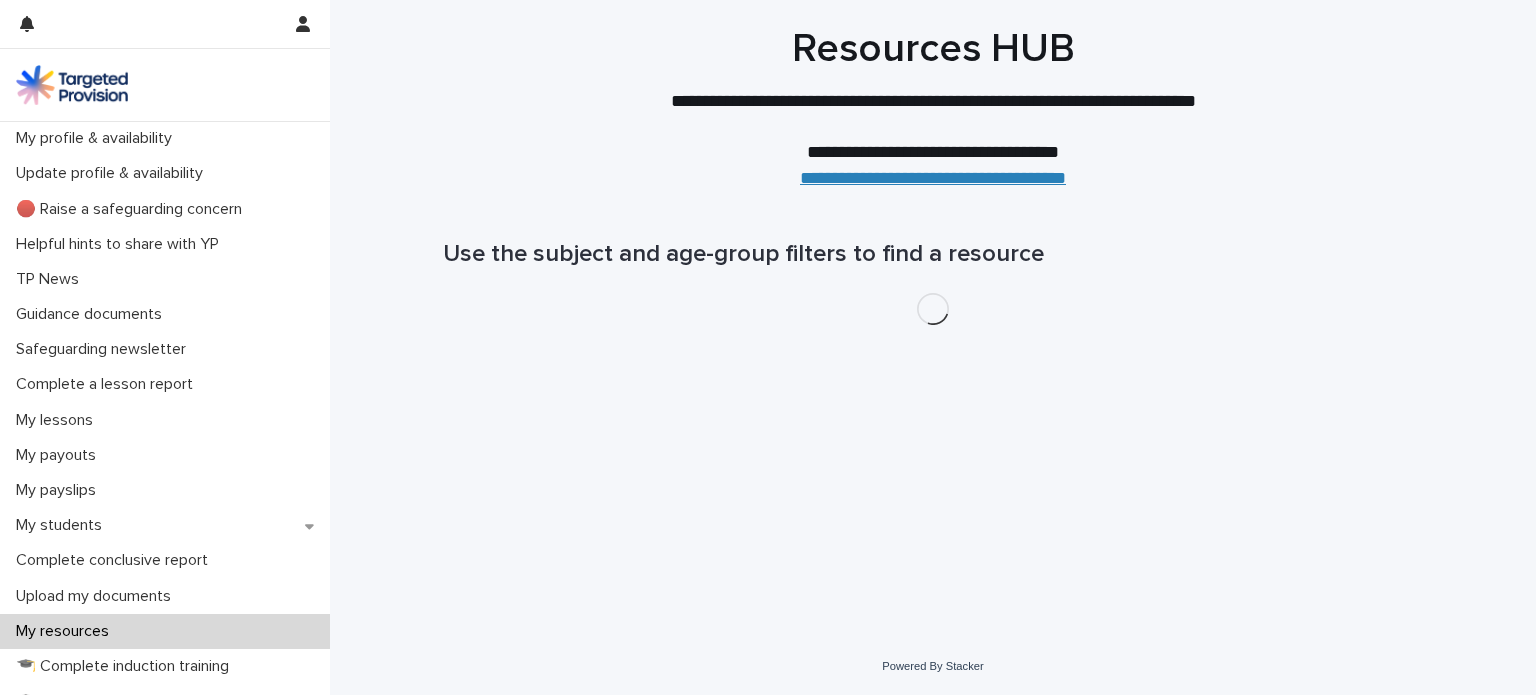 scroll, scrollTop: 0, scrollLeft: 0, axis: both 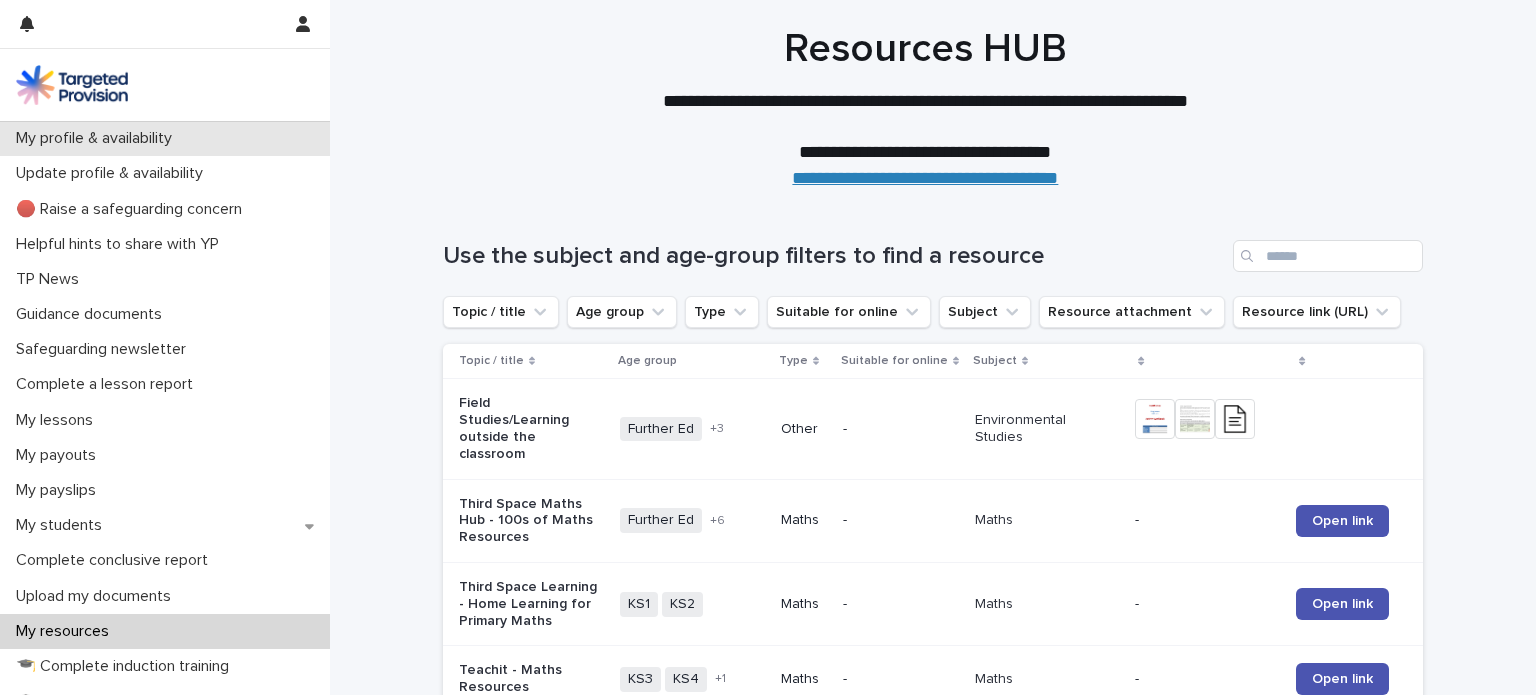 click on "My profile & availability" at bounding box center (98, 138) 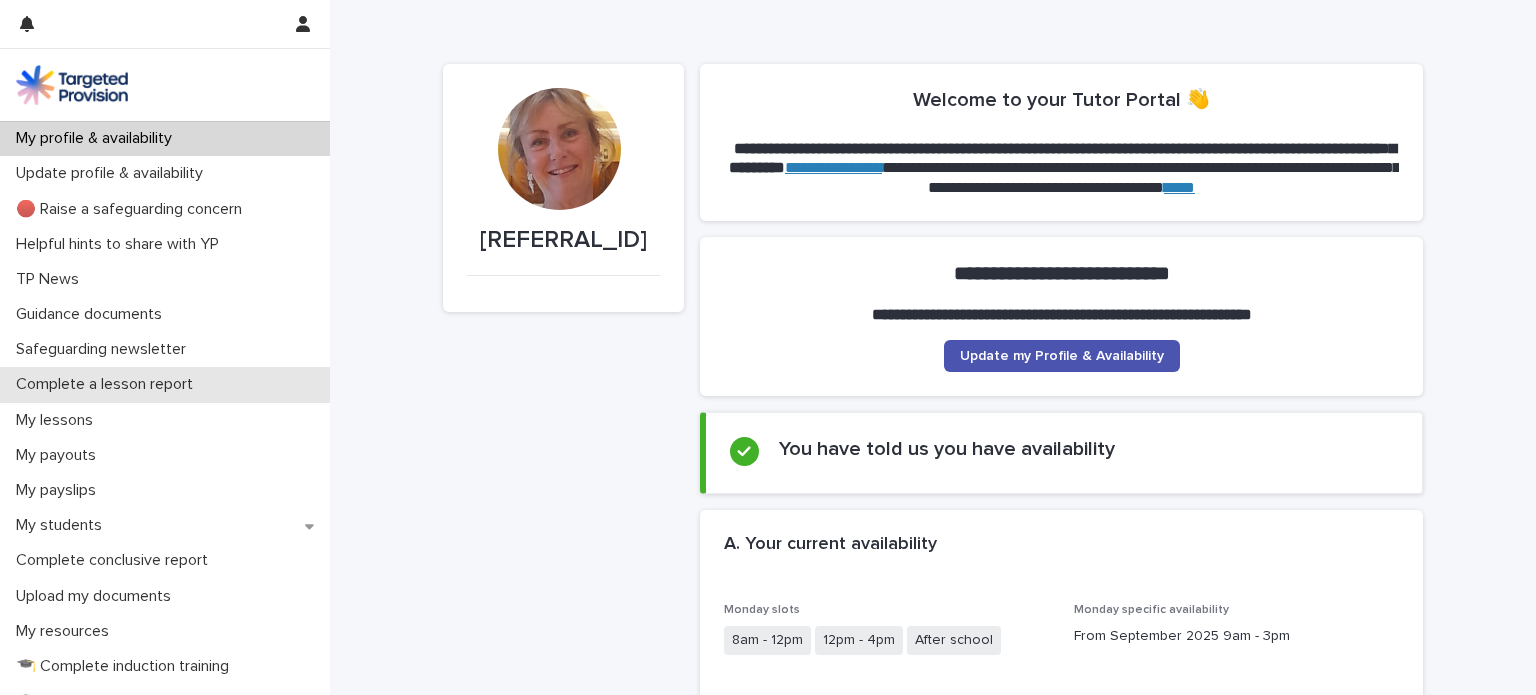 click on "Complete a lesson report" at bounding box center (108, 384) 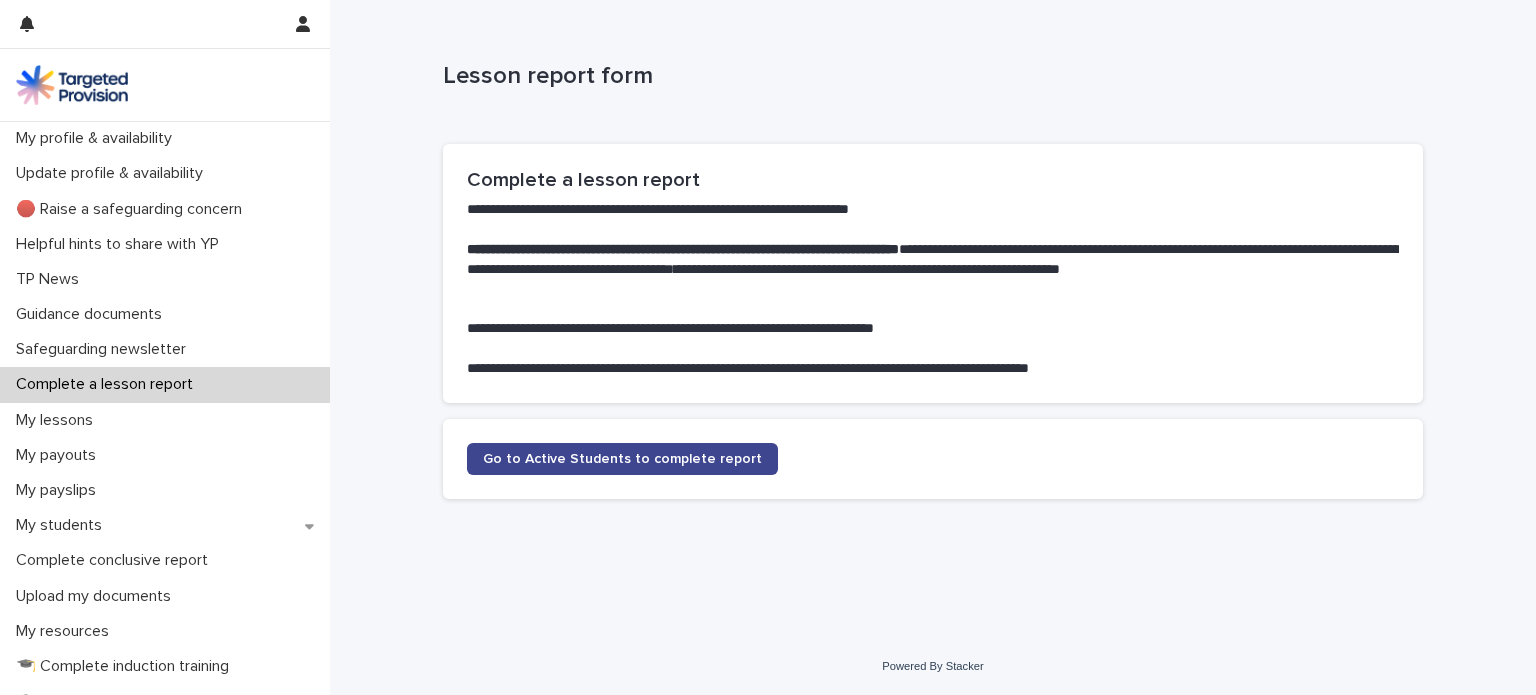 click on "Go to Active Students to complete report" 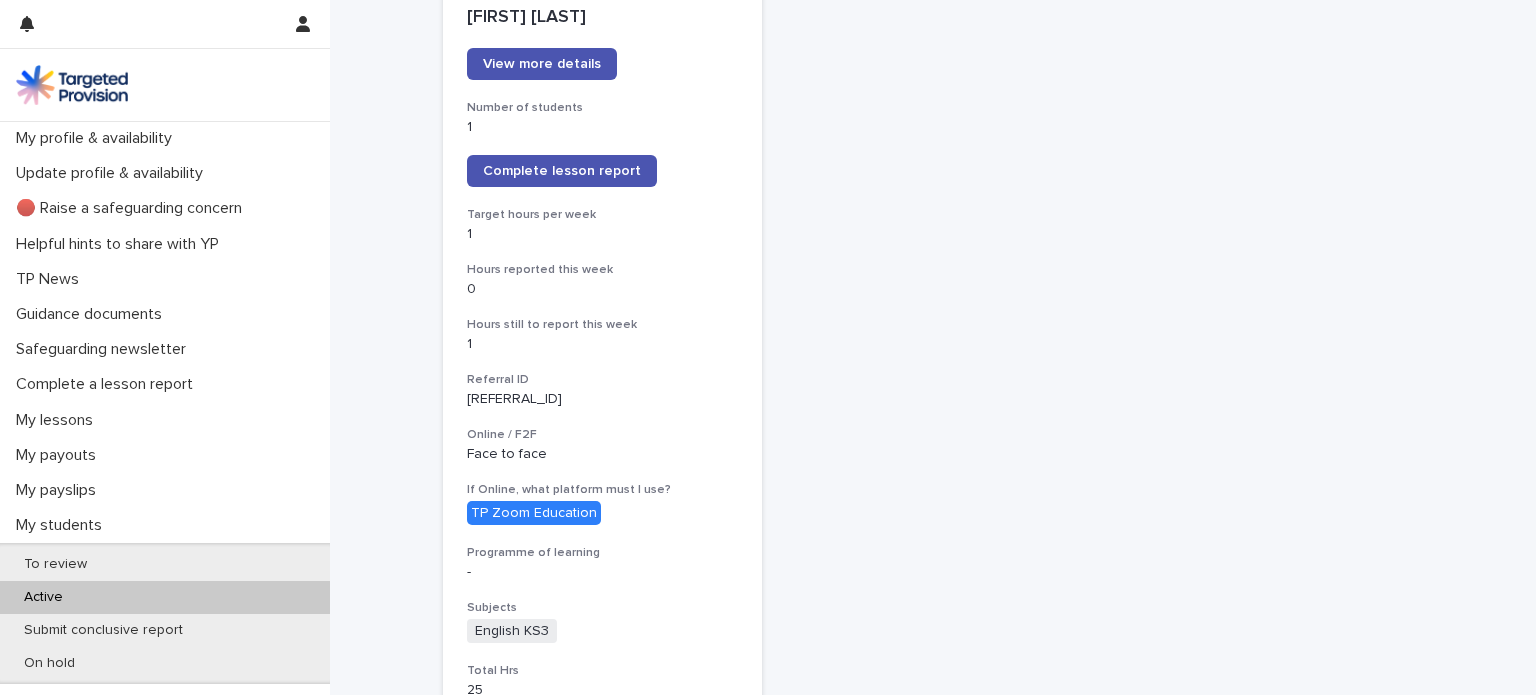 scroll, scrollTop: 324, scrollLeft: 0, axis: vertical 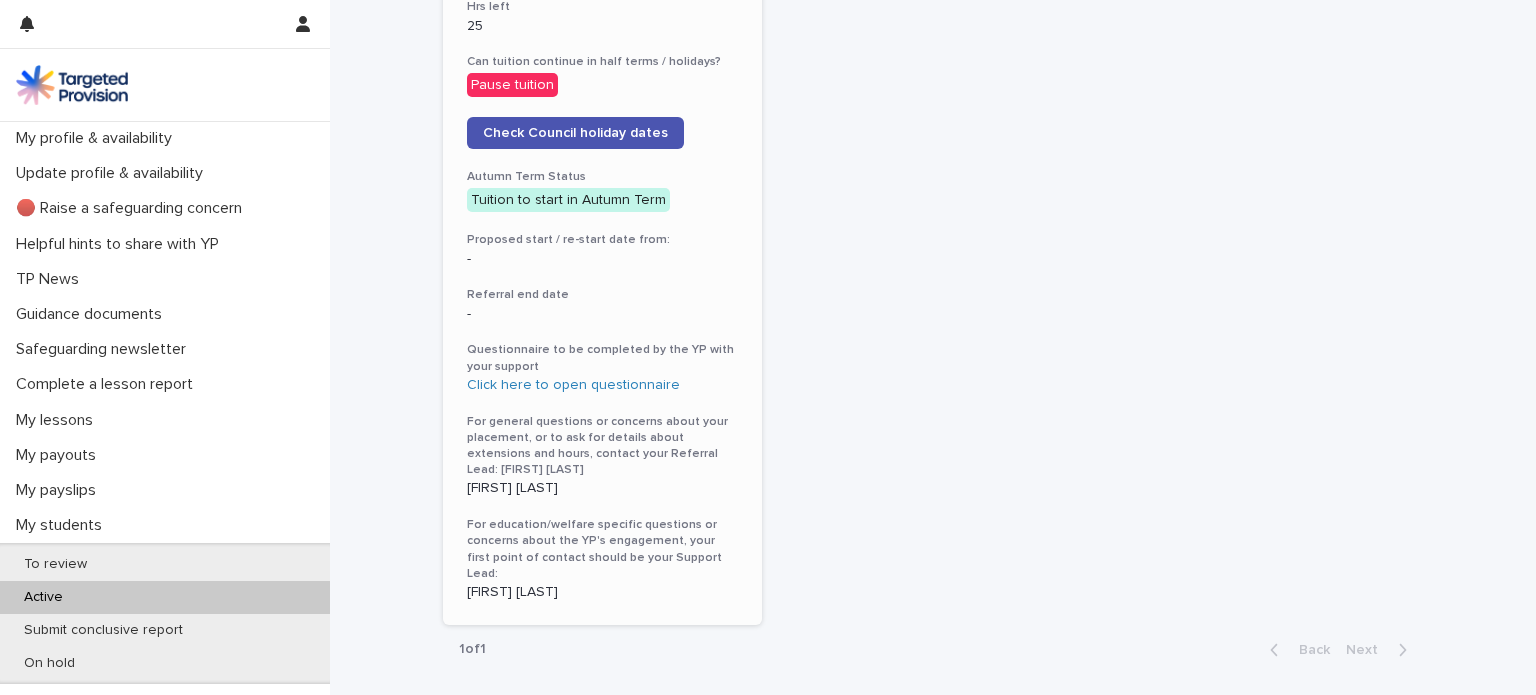 click on "Proposed start / re-start date from:" at bounding box center [602, 240] 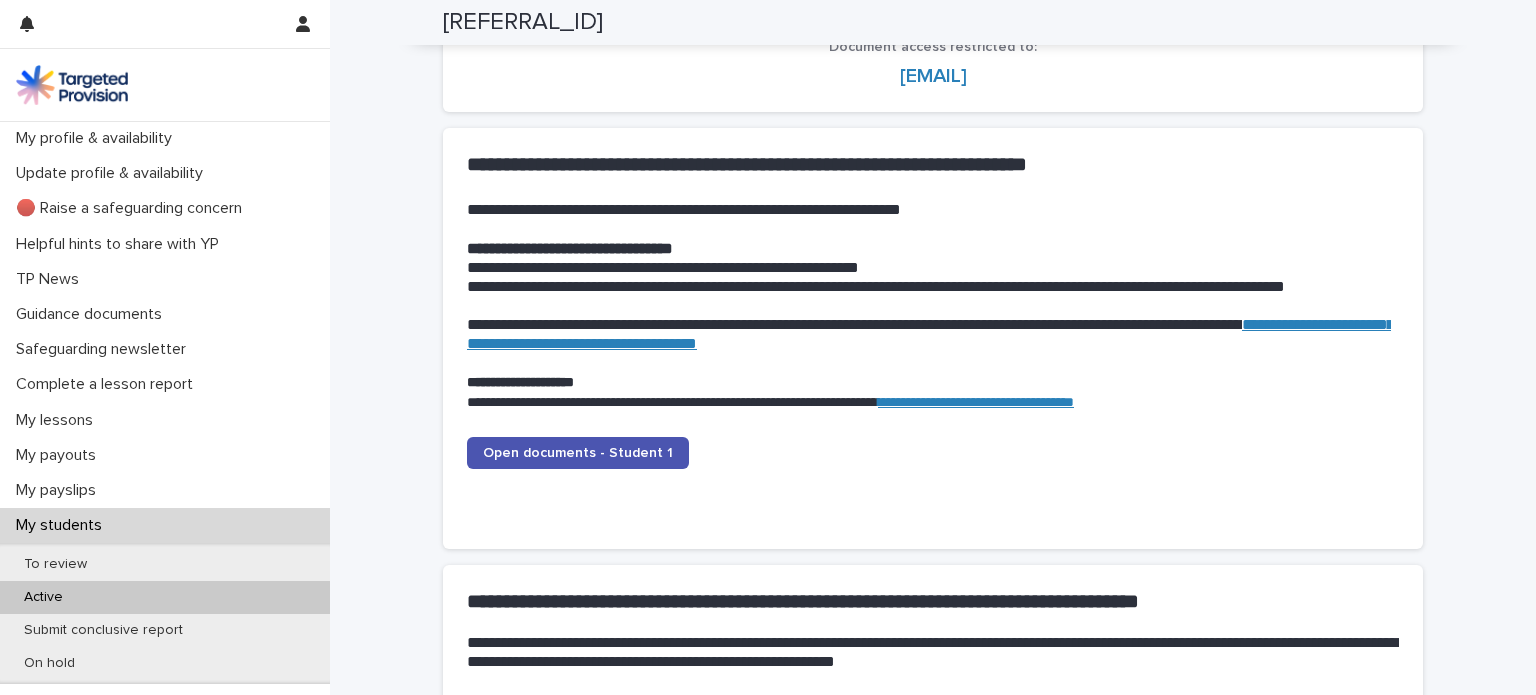 scroll, scrollTop: 1911, scrollLeft: 0, axis: vertical 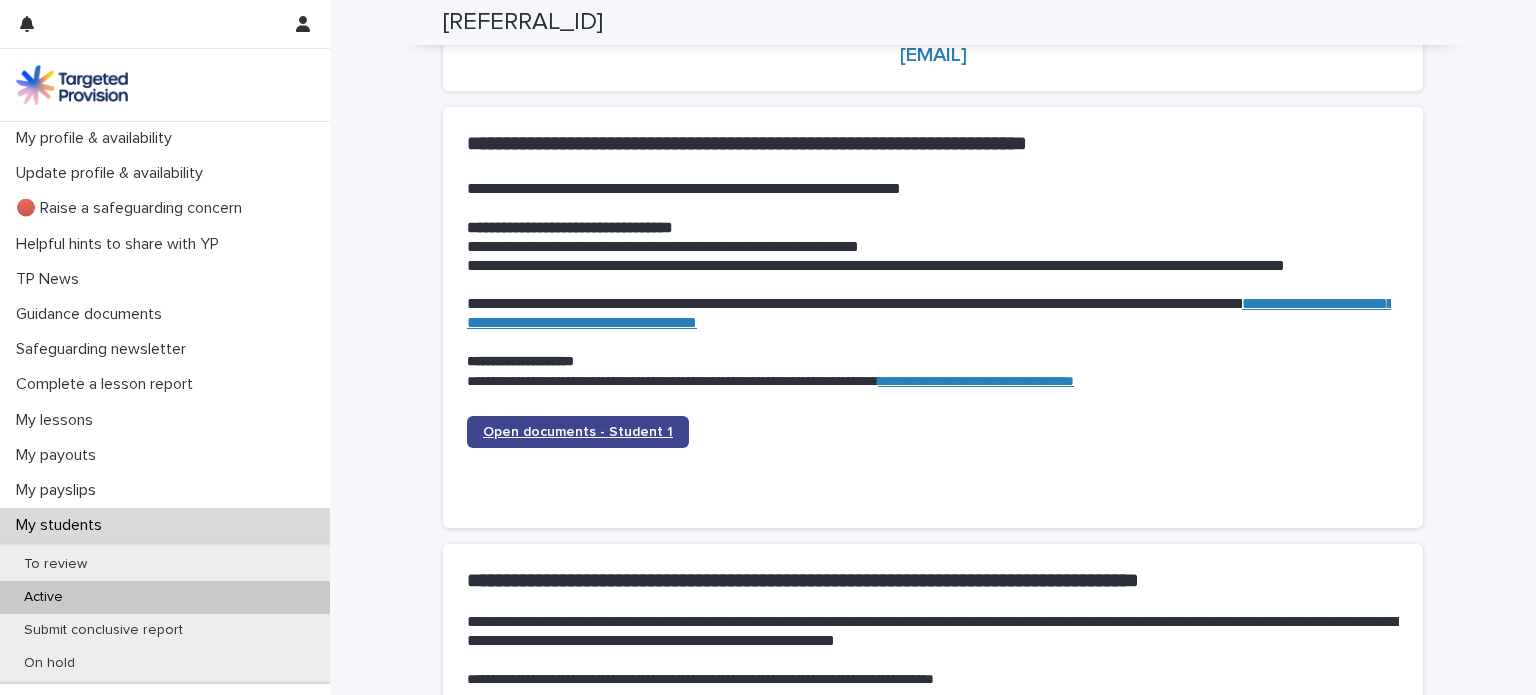 click on "Open documents - Student 1" at bounding box center [578, 432] 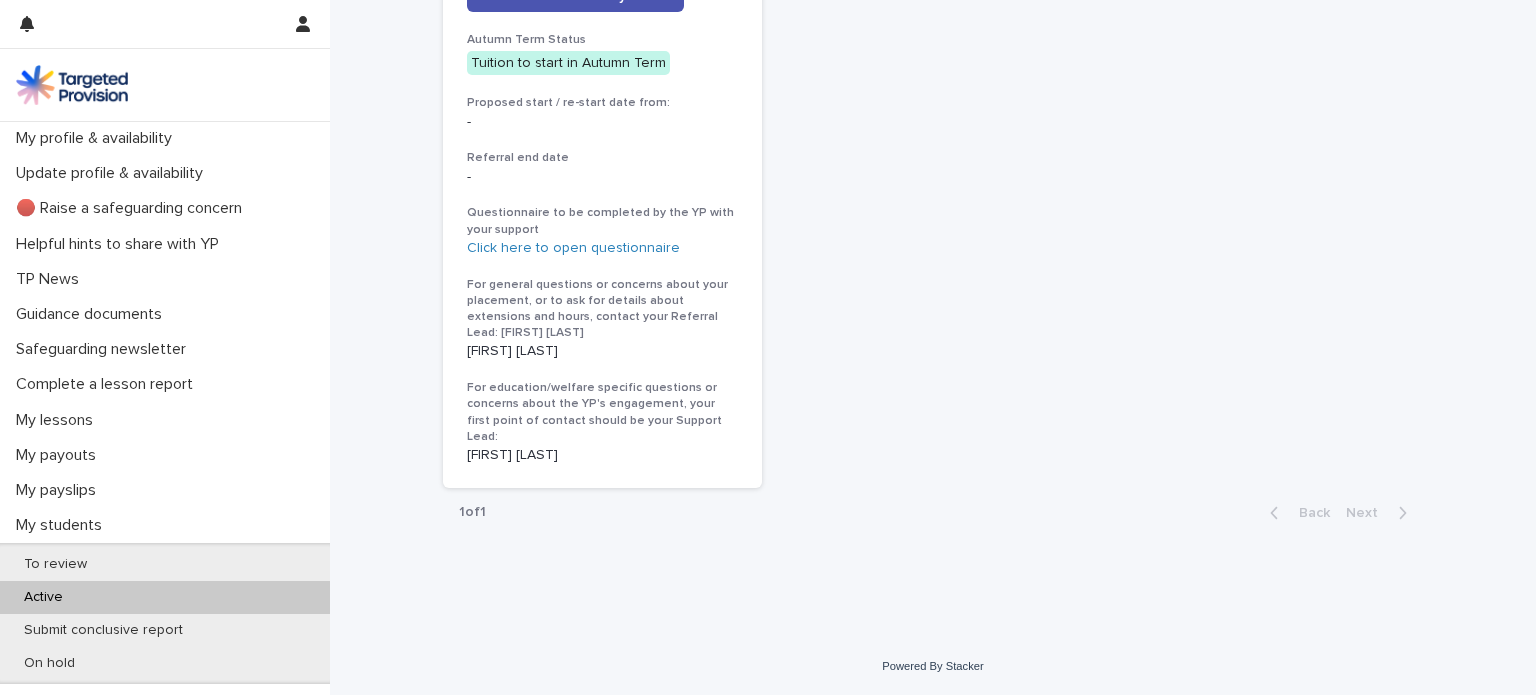 scroll, scrollTop: 0, scrollLeft: 0, axis: both 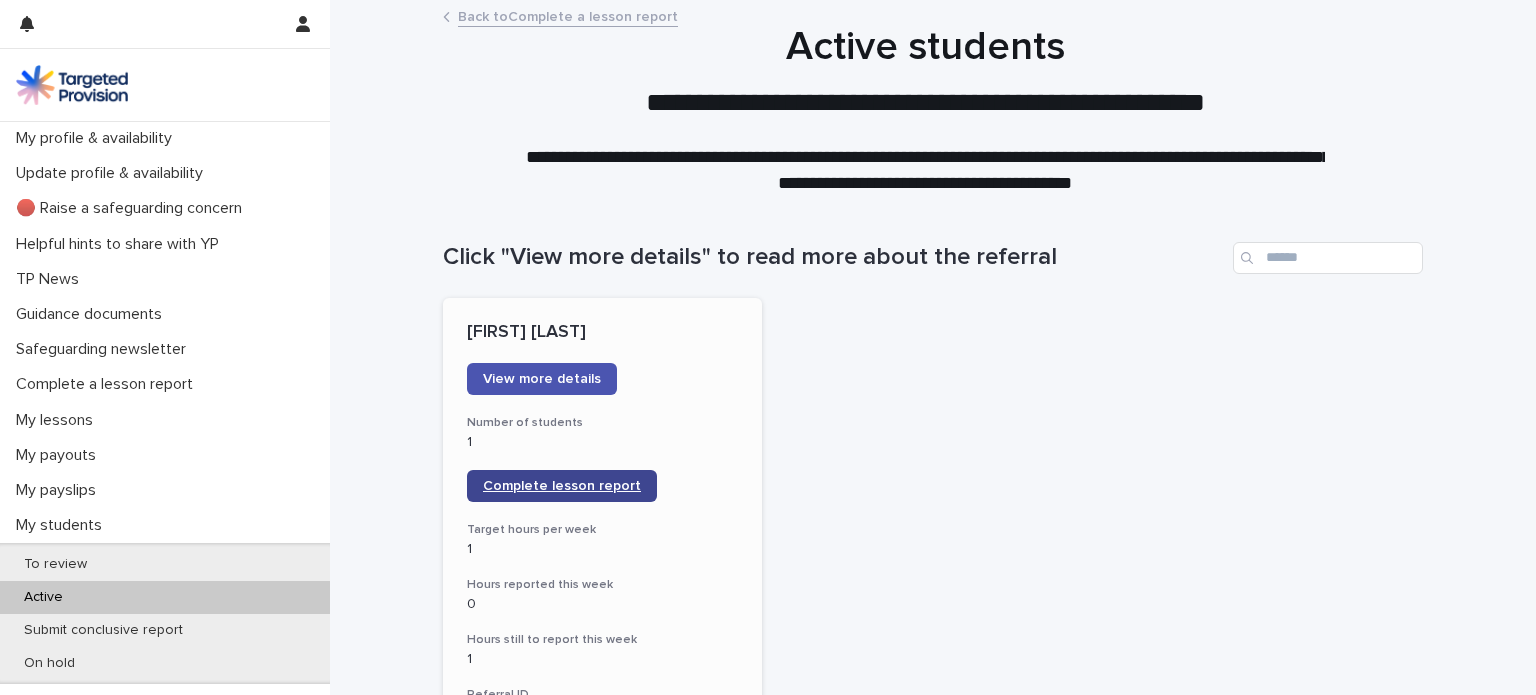 click on "Complete lesson report" at bounding box center (562, 486) 